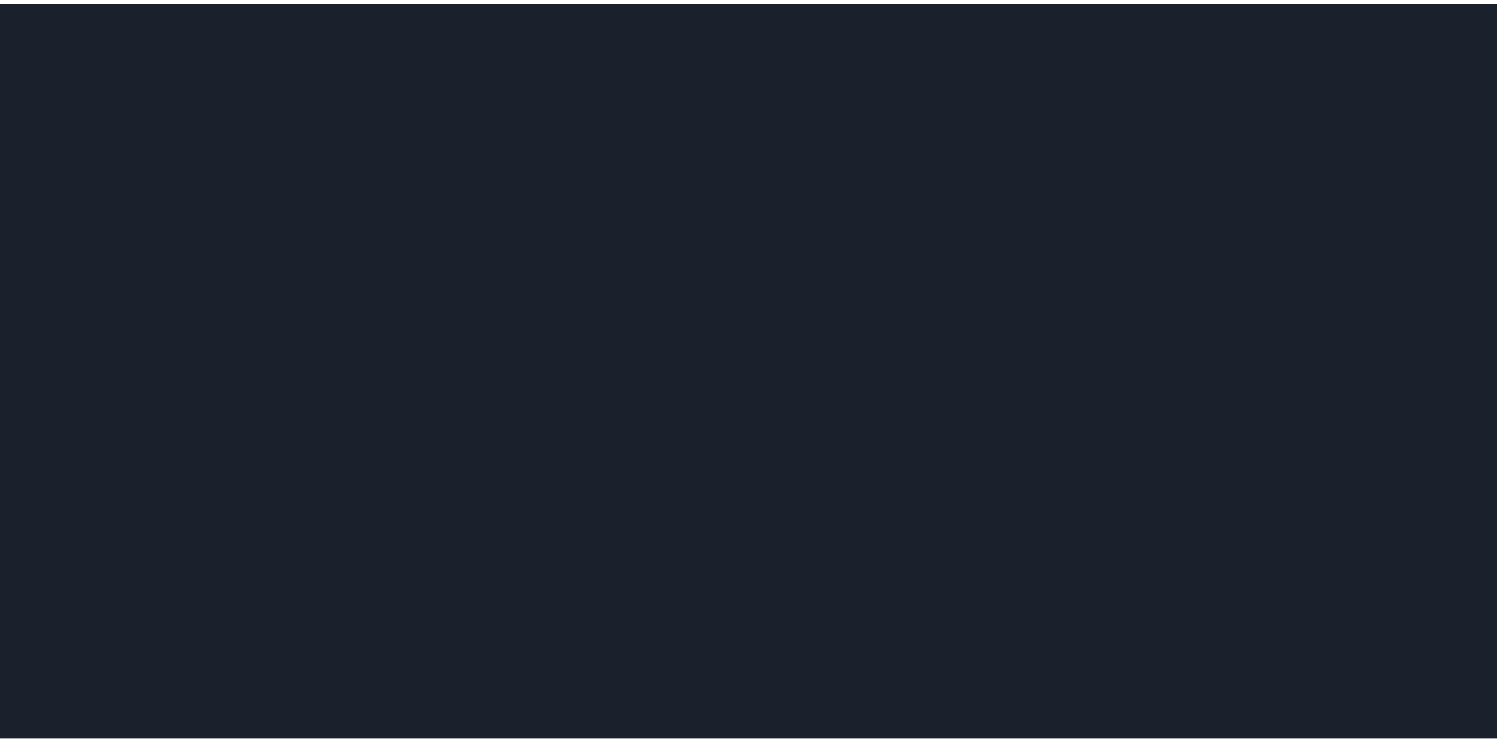 scroll, scrollTop: 0, scrollLeft: 0, axis: both 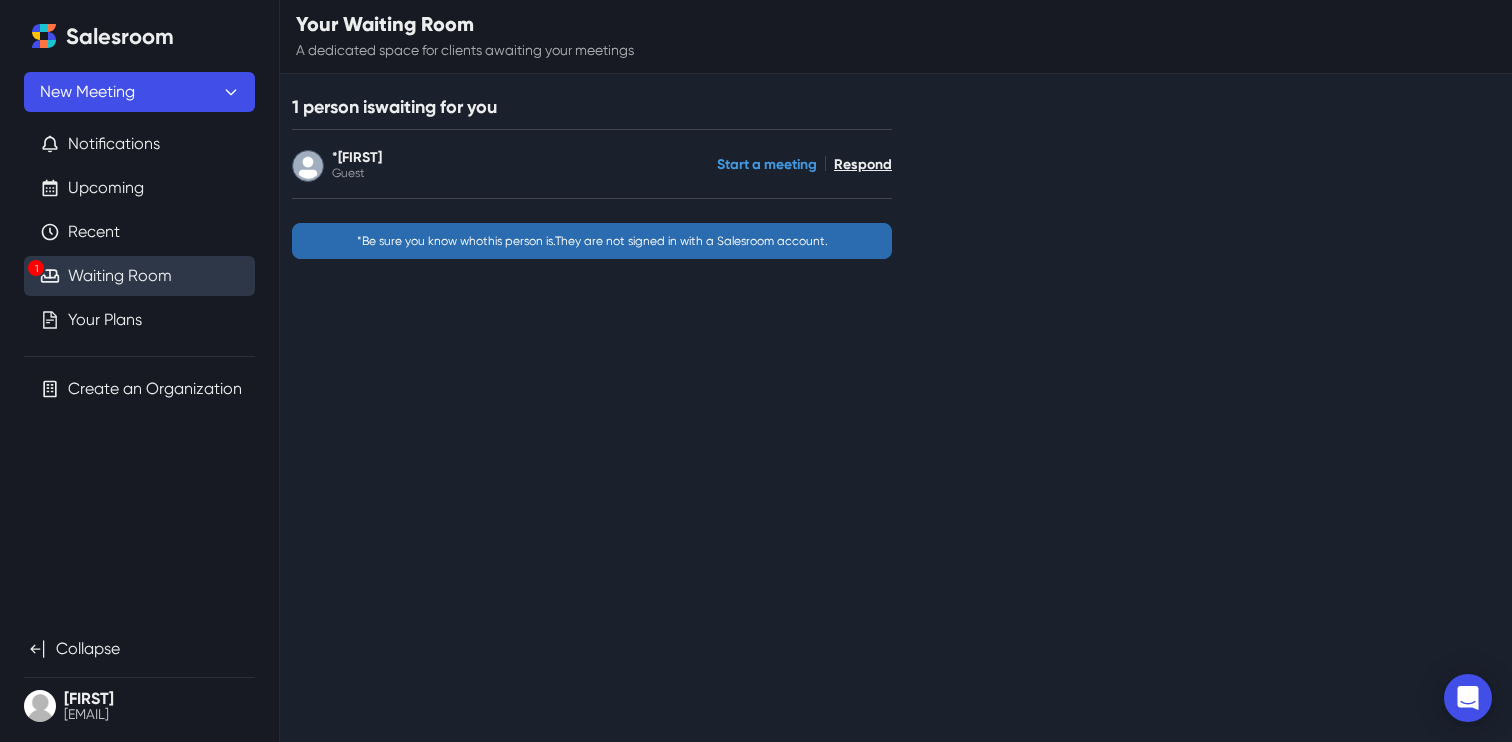 click on "Start a meeting" at bounding box center (767, 164) 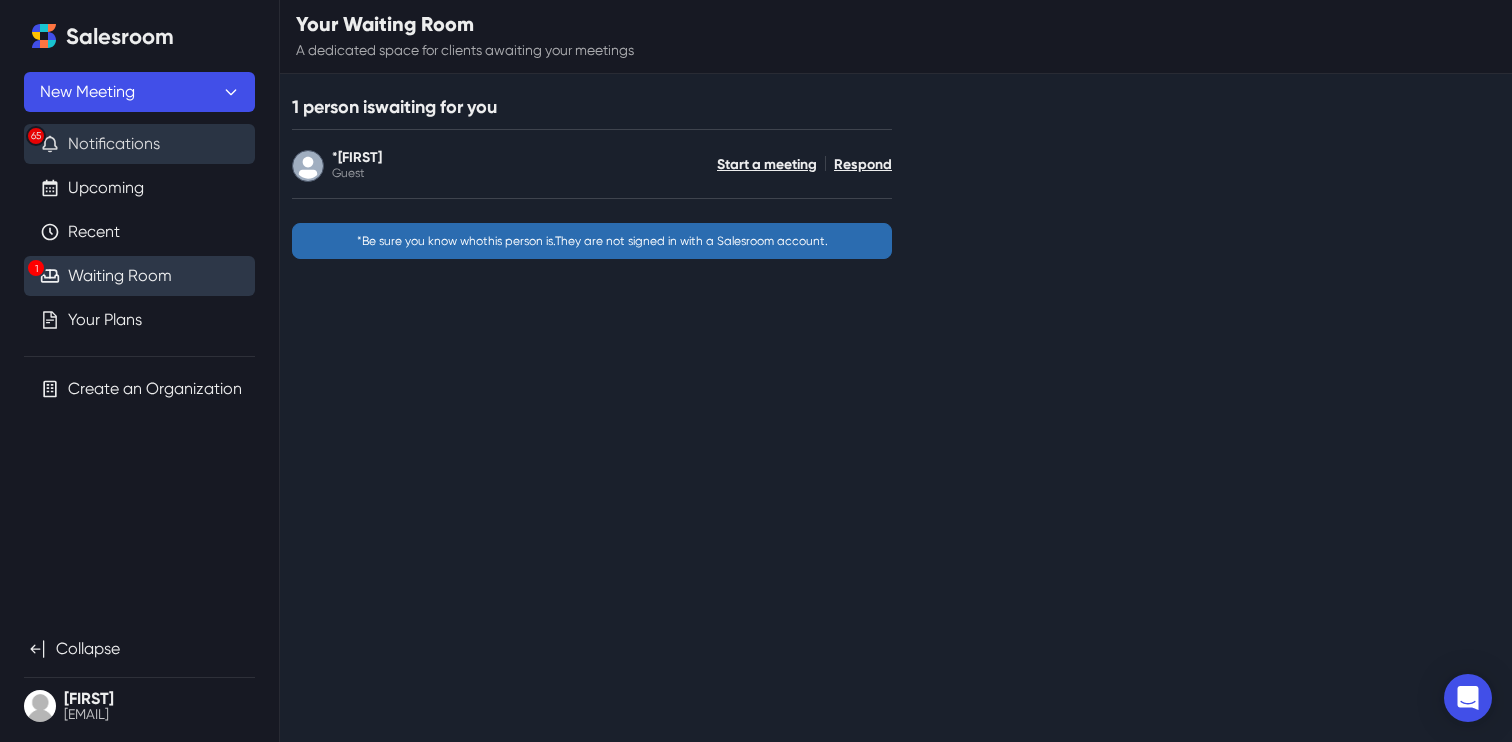 click on "[NUMBER] Notifications" at bounding box center (139, 144) 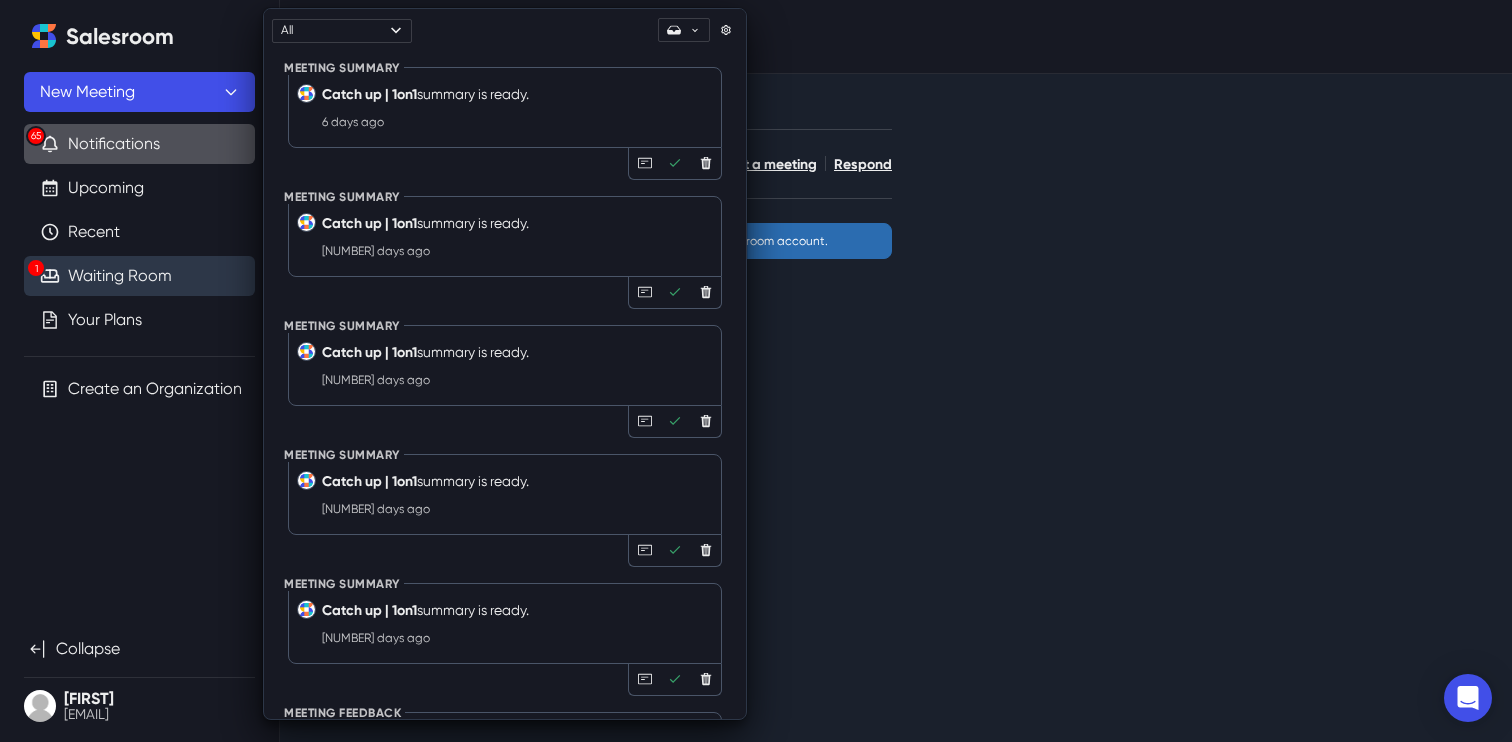 click on "Salesroom New Meeting 65 Notifications Upcoming Recent 1 Waiting Room Your Plans Create an Organization Collapse [FIRST] [EMAIL] Settings Profile Integrations Meetings Notifications Status Help Logout Your Waiting Room A dedicated space for clients awaiting your meetings 1   person is  waiting for you * [FIRST] Guest Start a meeting Respond *Be sure you know who  this person is.  They are not signed in with a Salesroom account.
About cookies on this site ❮ ❯ Categories Cookie declaration Cookies used on the site are categorized and below you can read about each category and allow or deny some or all of them. When categories than have been previously allowed are disabled, all cookies assigned to that category will be removed from your browser.
Additionally you can see a list of cookies assigned to each category and detailed information in the cookie declaration. Learn more Allow all cookies Deny all  Necessary cookies CookieHub Privacy Policy cookiehub Cloudflare __cf_bm _cfuvid _cfuvid " at bounding box center [756, 135] 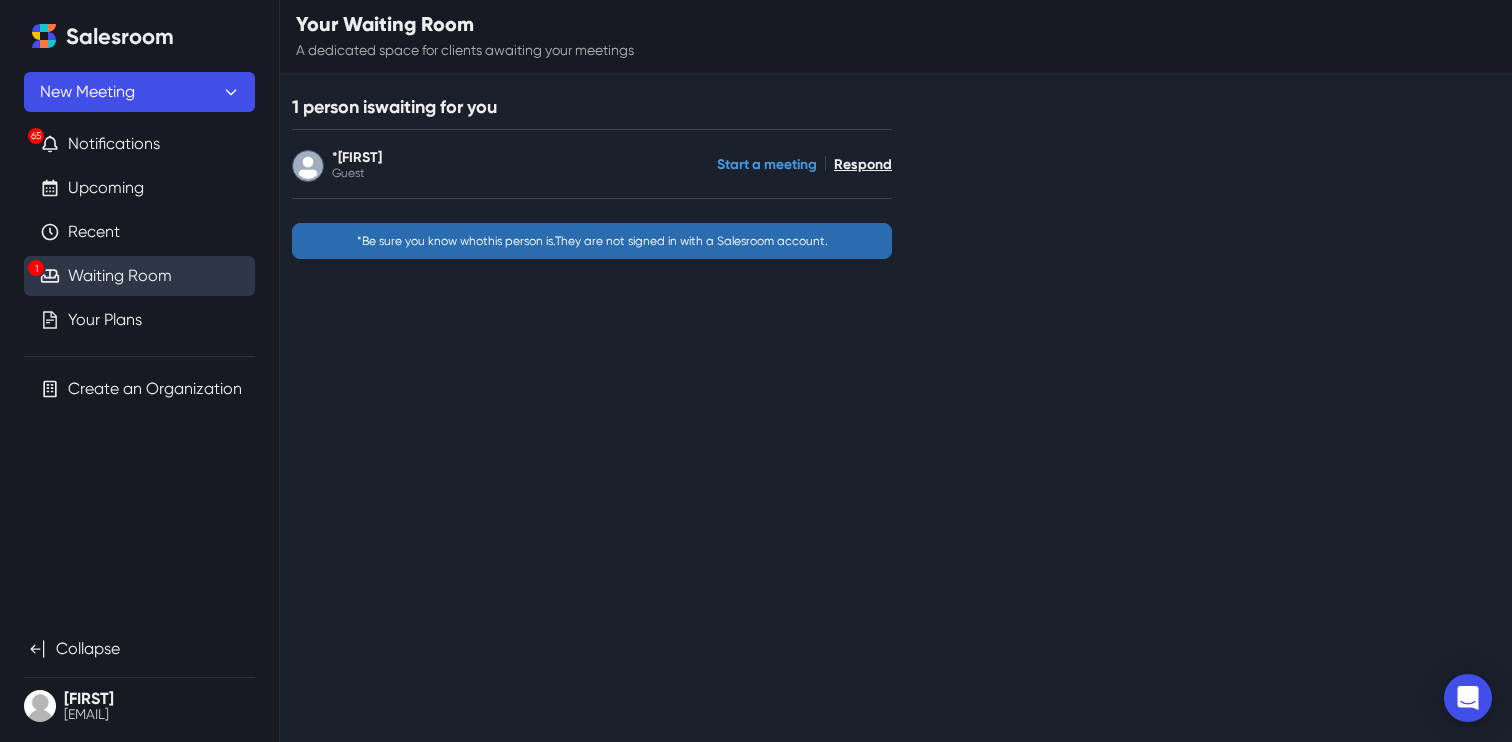 click on "Start a meeting" at bounding box center (767, 164) 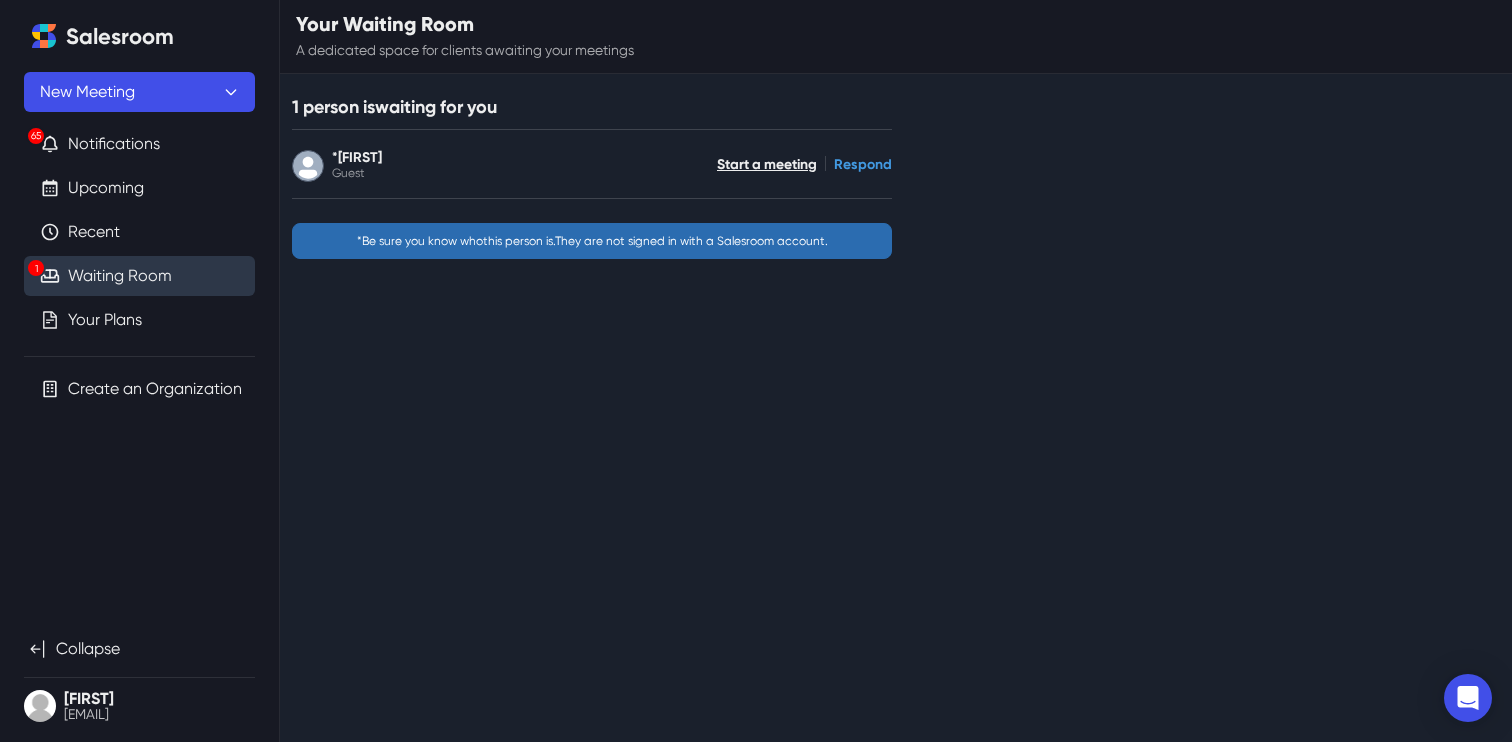 click on "Respond" at bounding box center (863, 164) 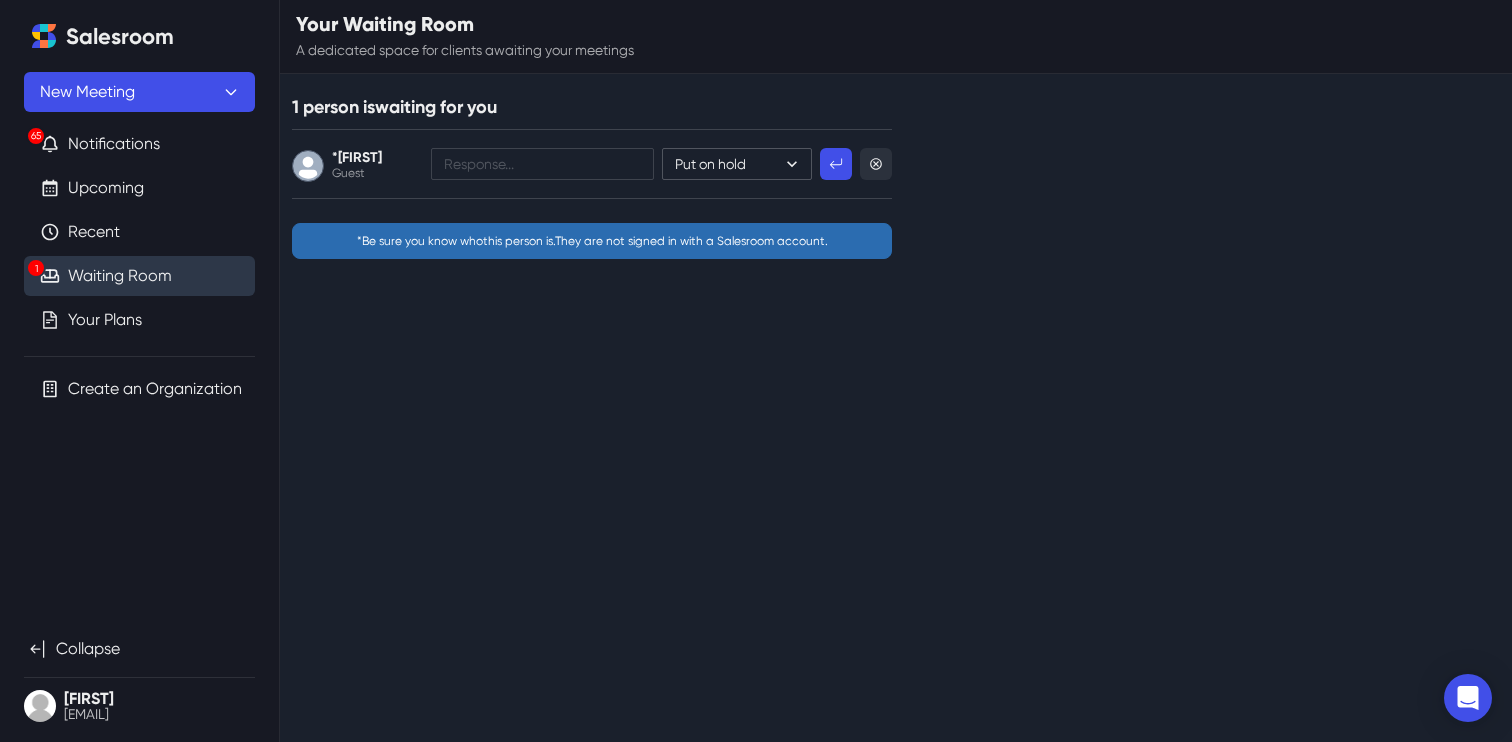 click on "Put on hold I'm busy Start a meeting" at bounding box center (737, 164) 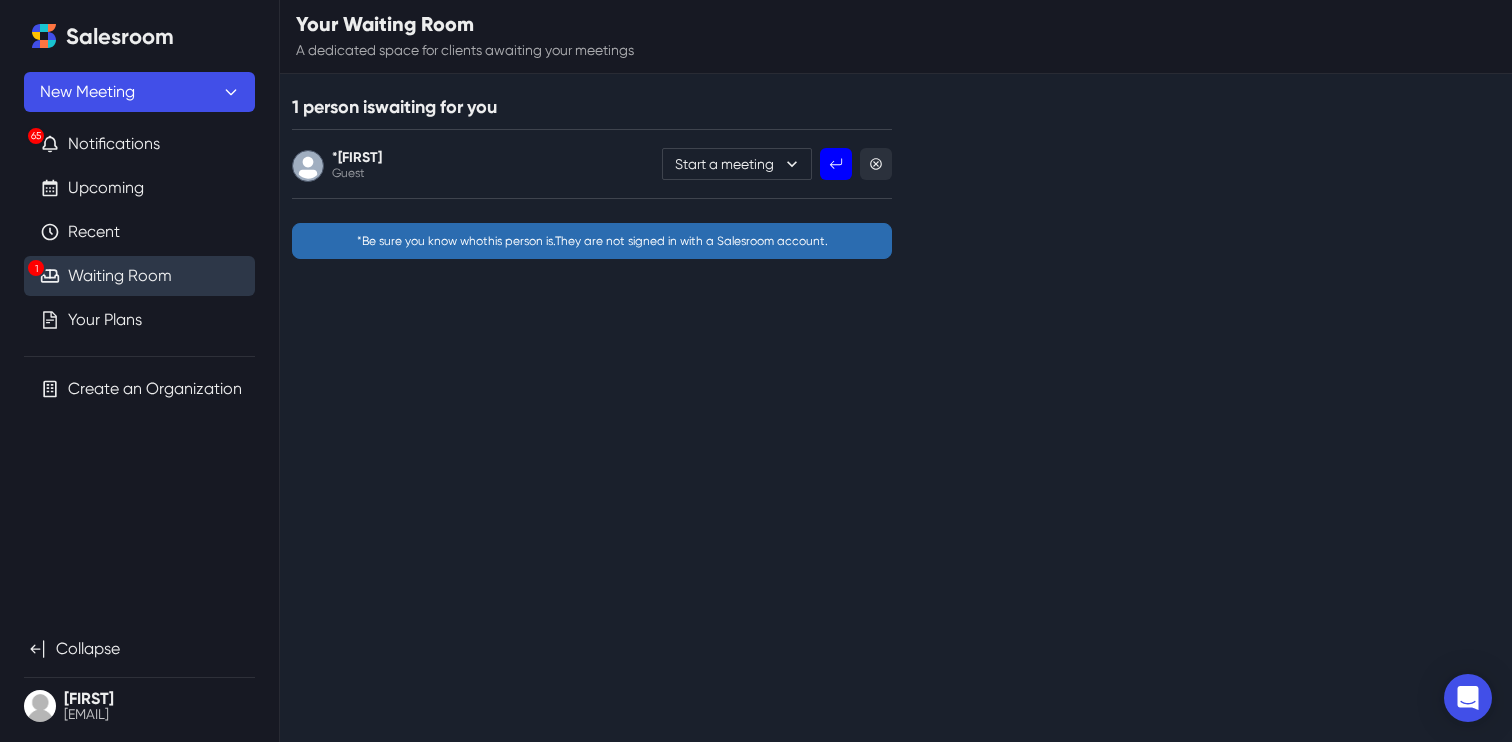click at bounding box center [836, 164] 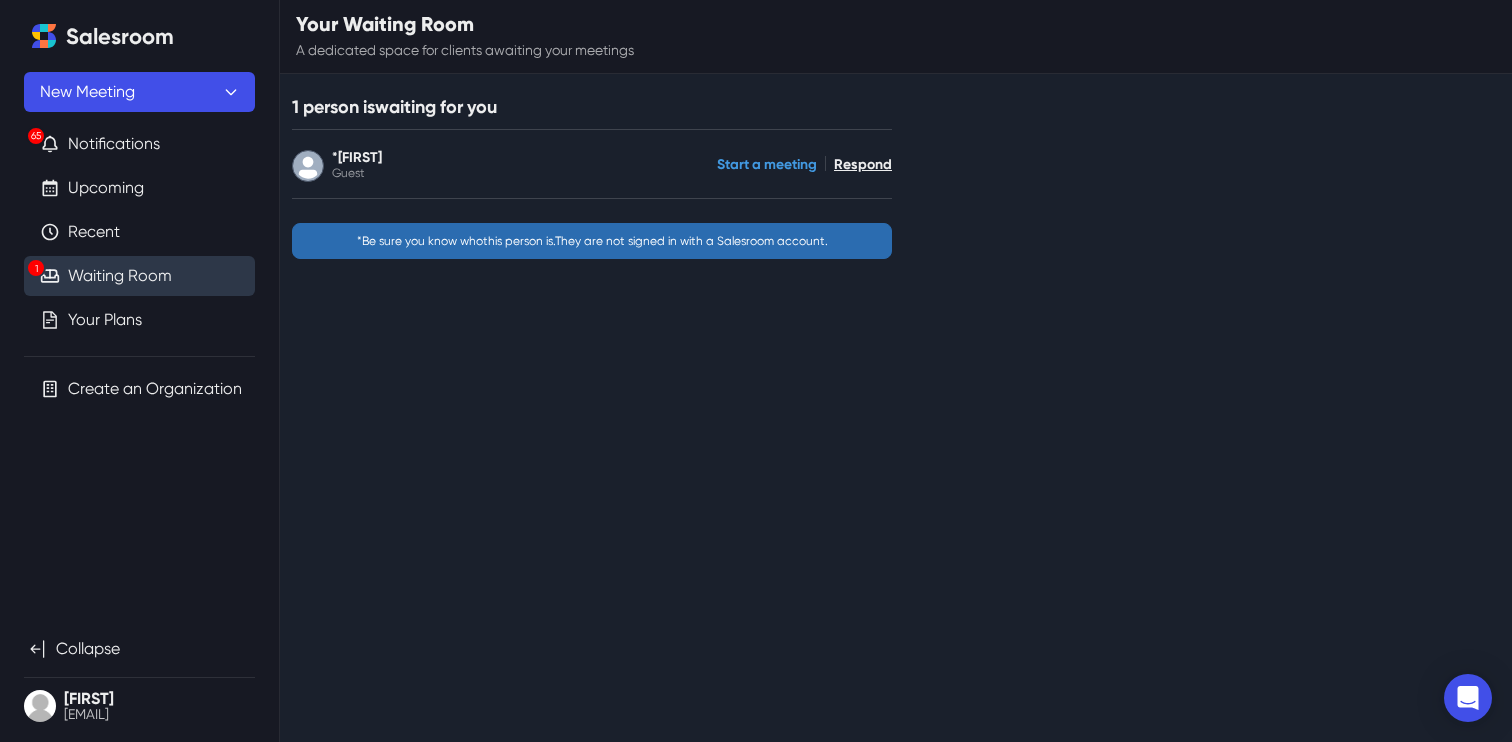 click on "Start a meeting" at bounding box center (767, 164) 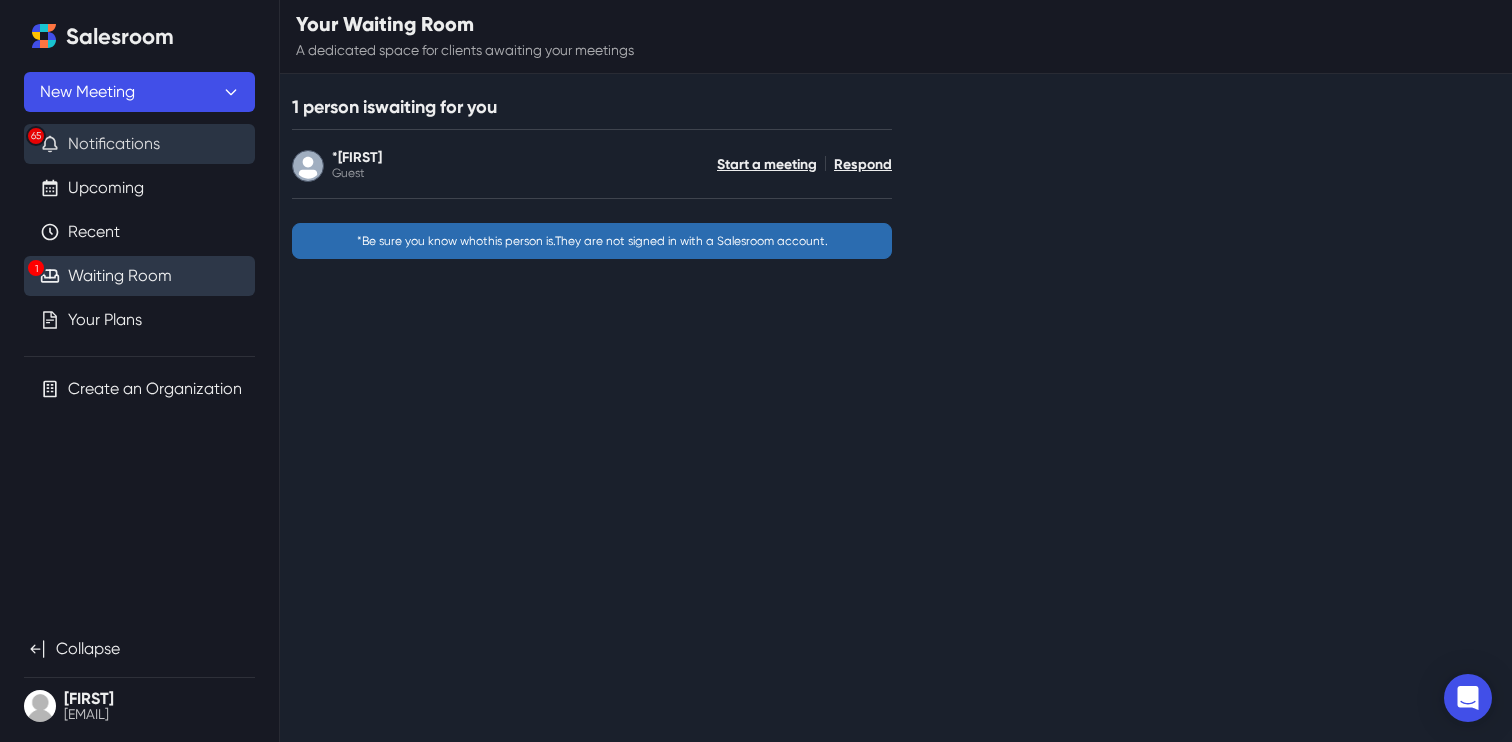 click on "[NUMBER] Notifications" at bounding box center (139, 144) 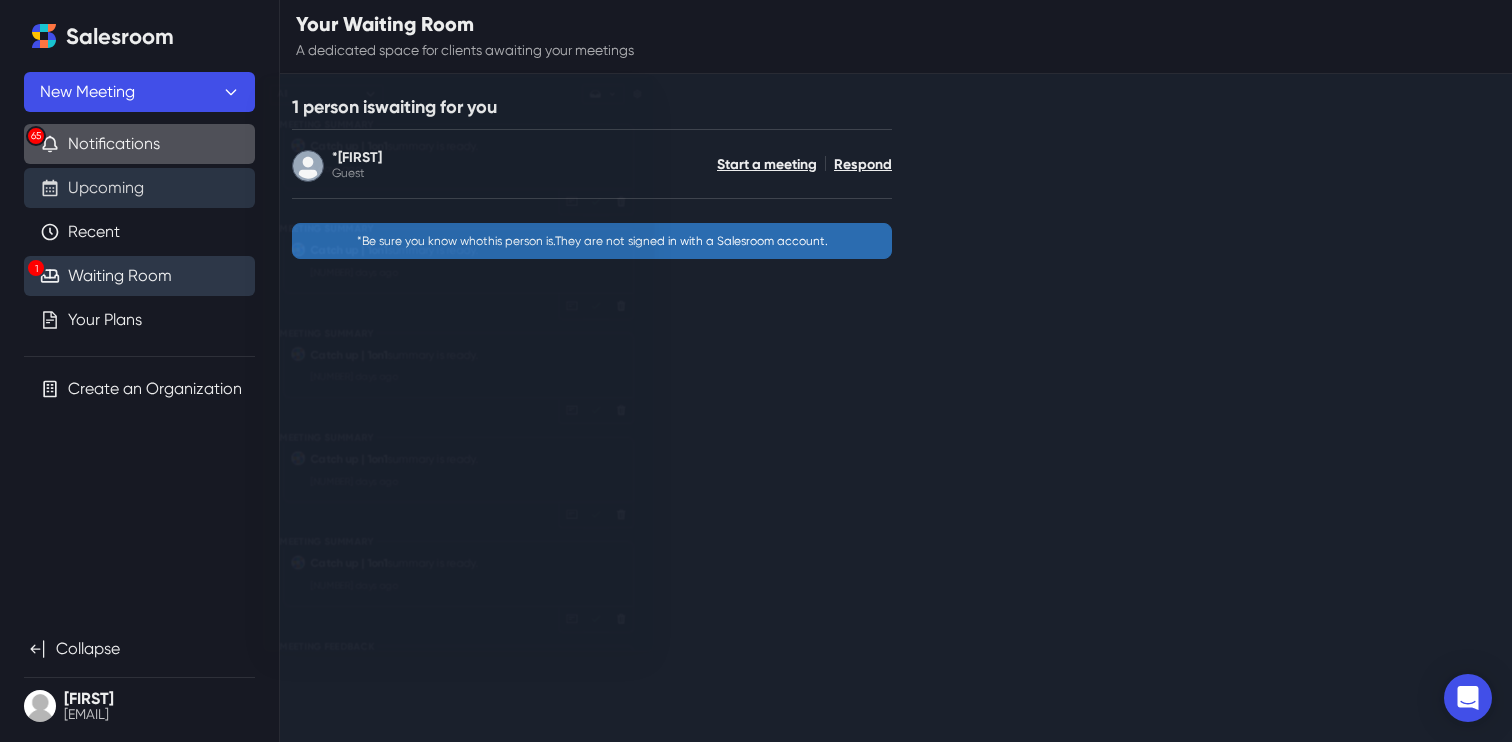 click on "Upcoming" at bounding box center (106, 188) 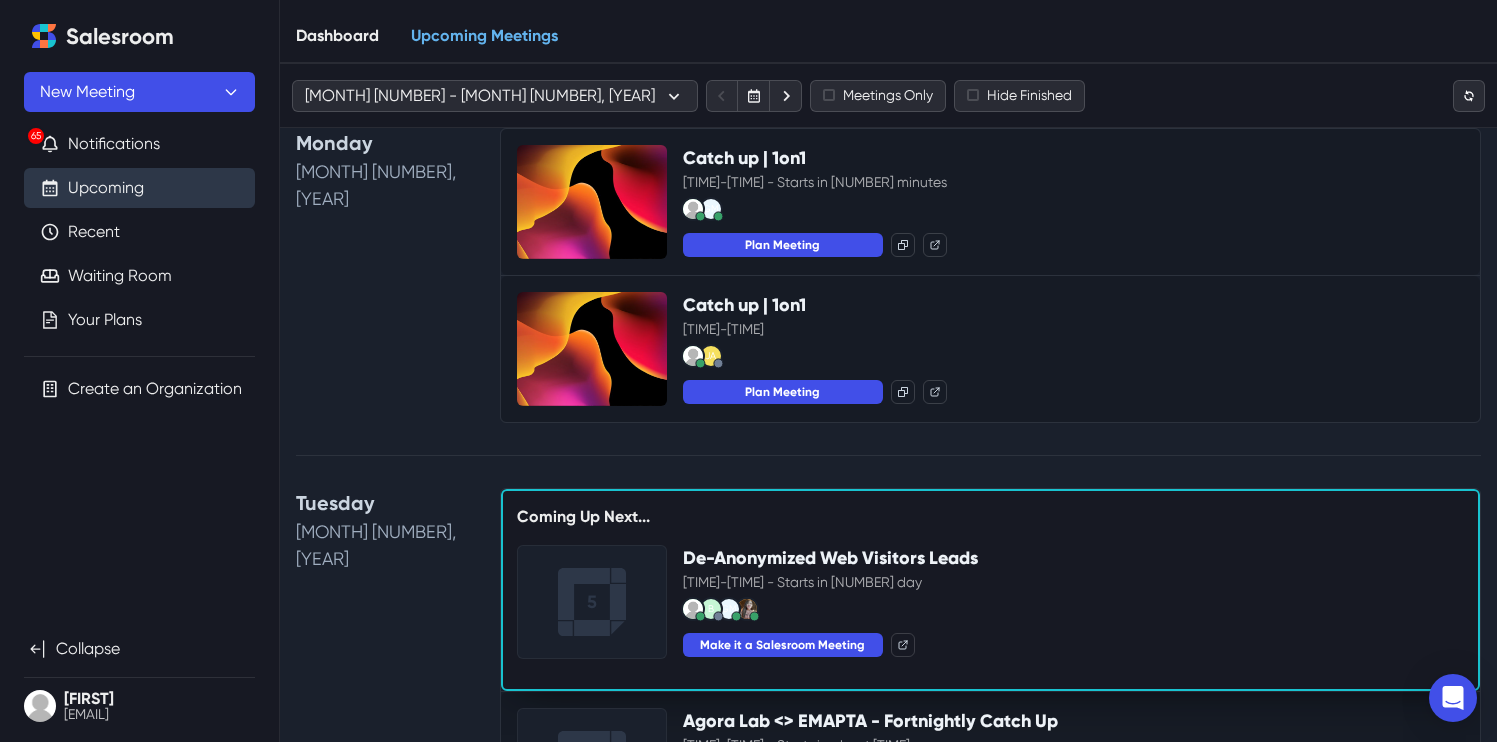 scroll, scrollTop: 0, scrollLeft: 0, axis: both 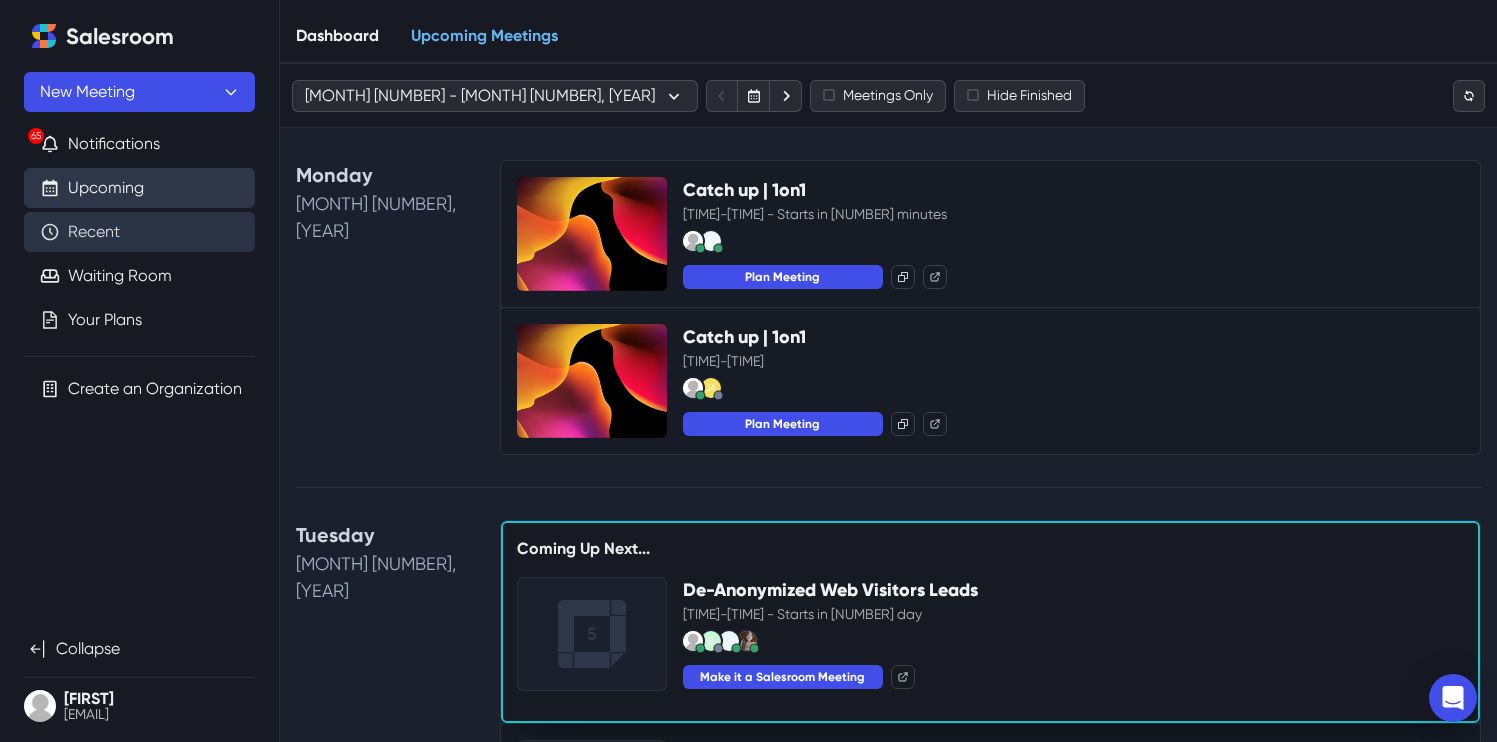 click on "Recent" at bounding box center (94, 232) 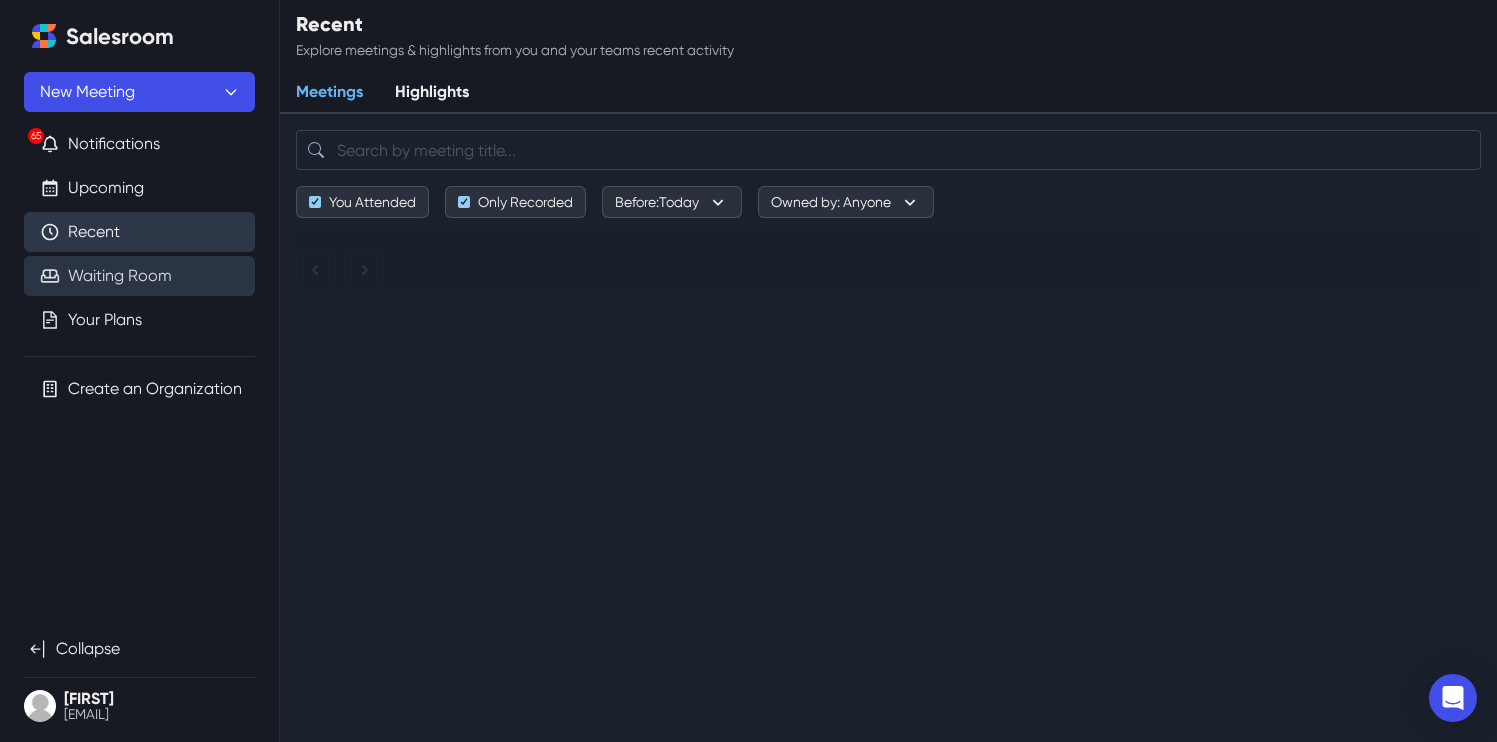 click on "Waiting Room" at bounding box center (120, 276) 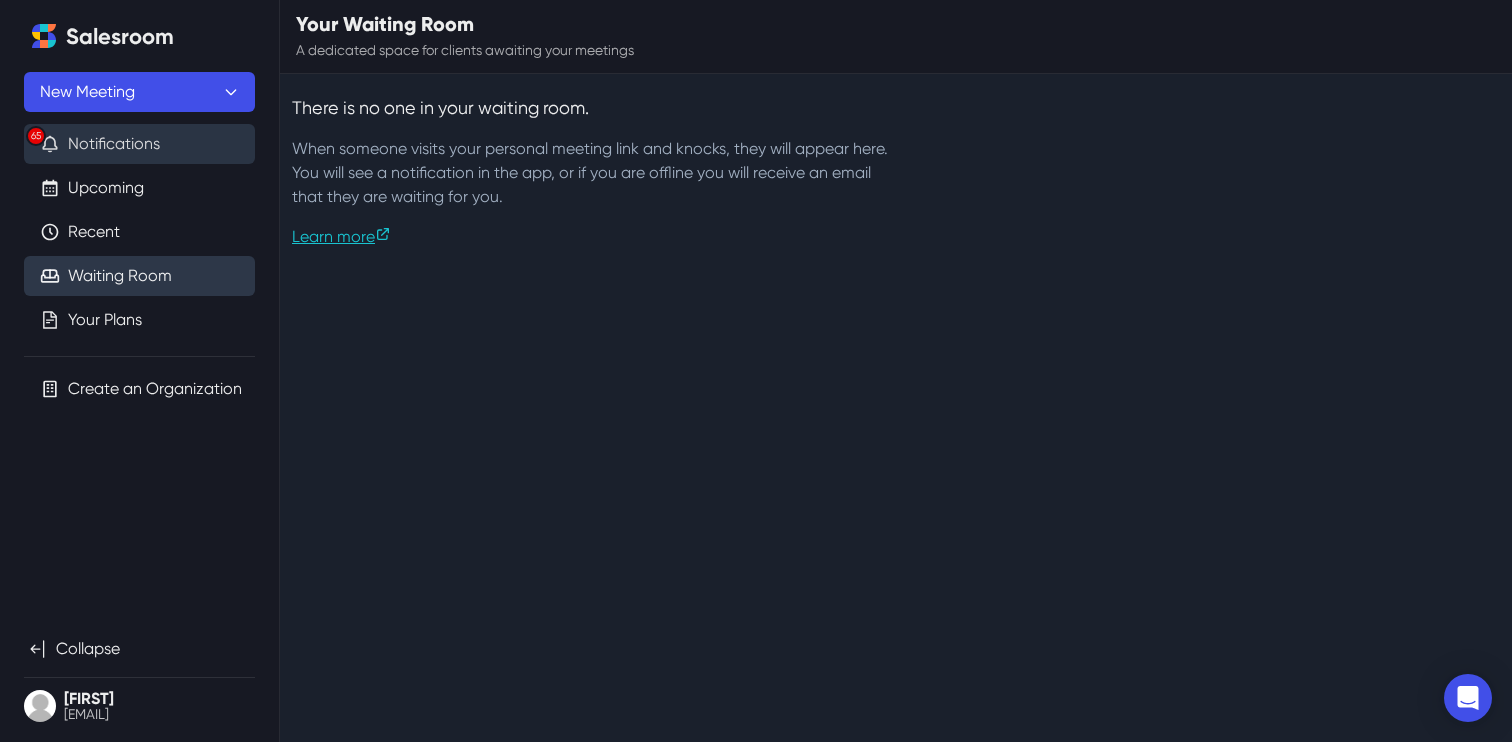 click on "[NUMBER] Notifications" at bounding box center (139, 144) 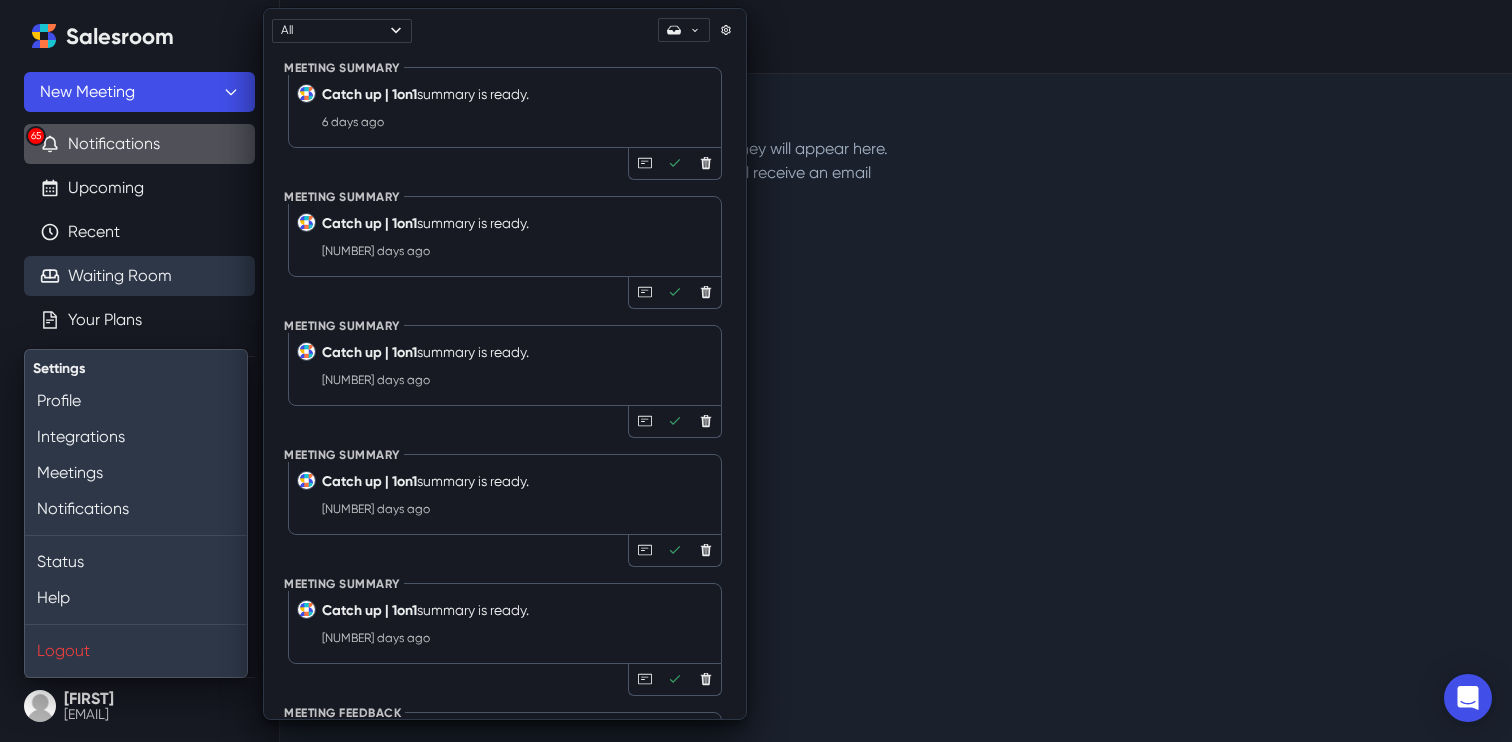 click on "[FIRST] [EMAIL]" at bounding box center (139, 706) 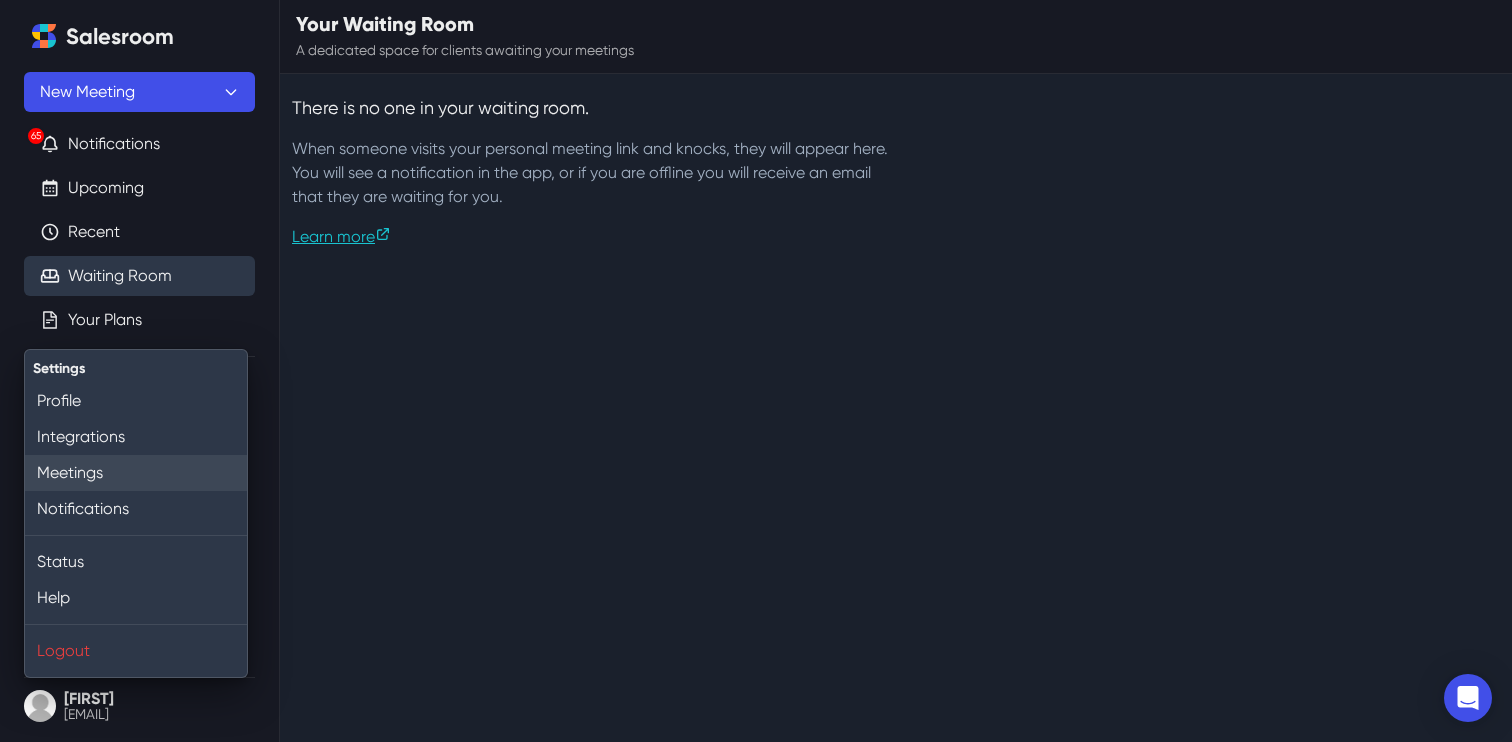 click on "Meetings" at bounding box center (136, 473) 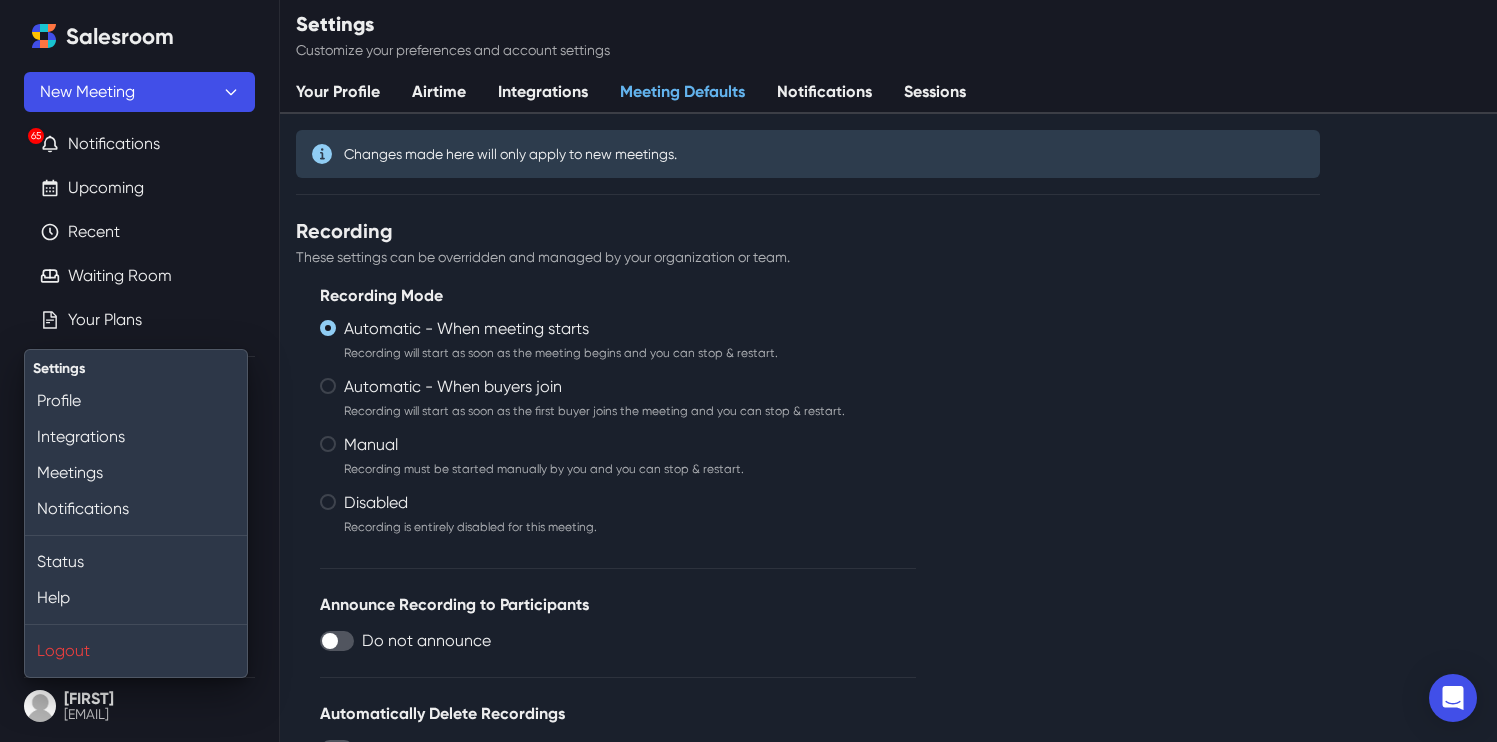 click on "[FIRST] [EMAIL]" at bounding box center [139, 706] 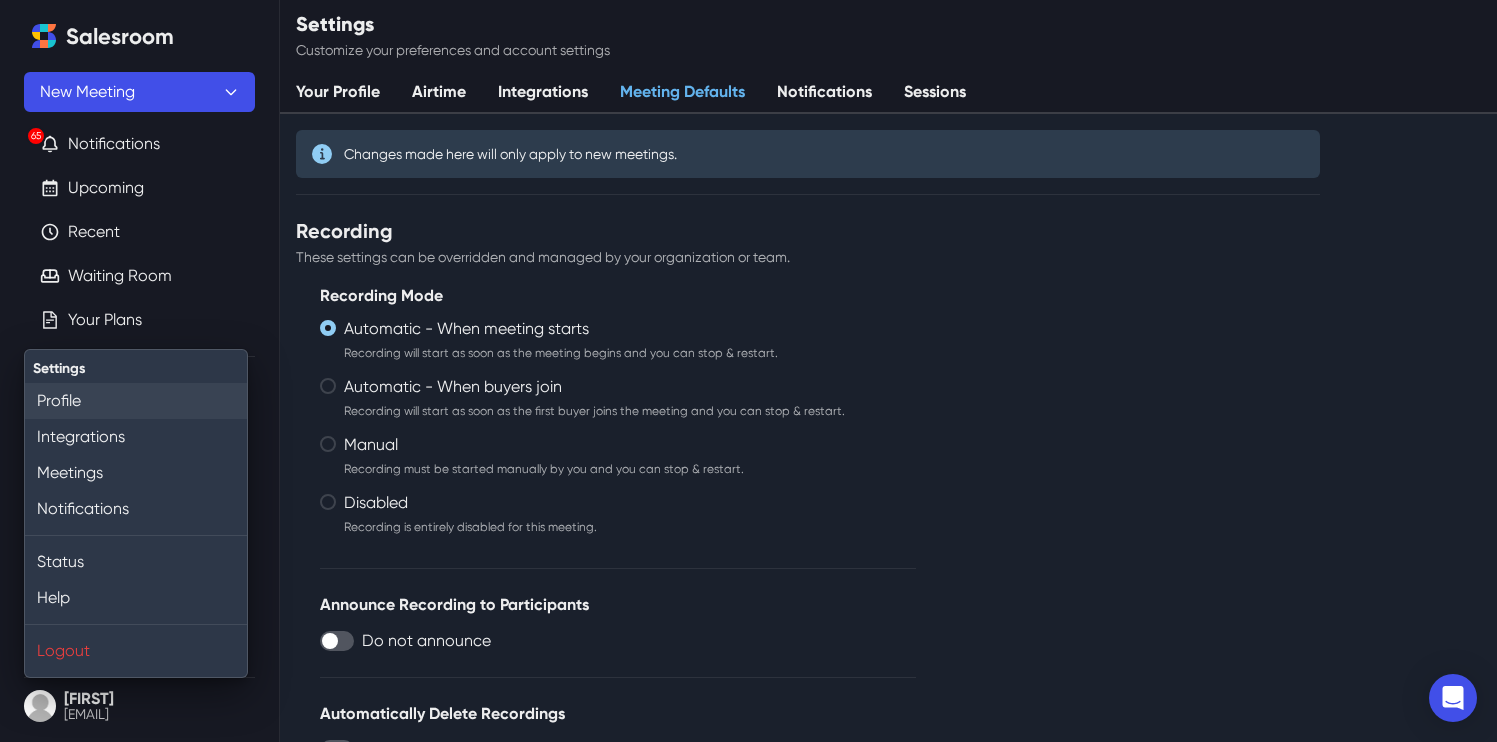 click on "Profile" at bounding box center [136, 401] 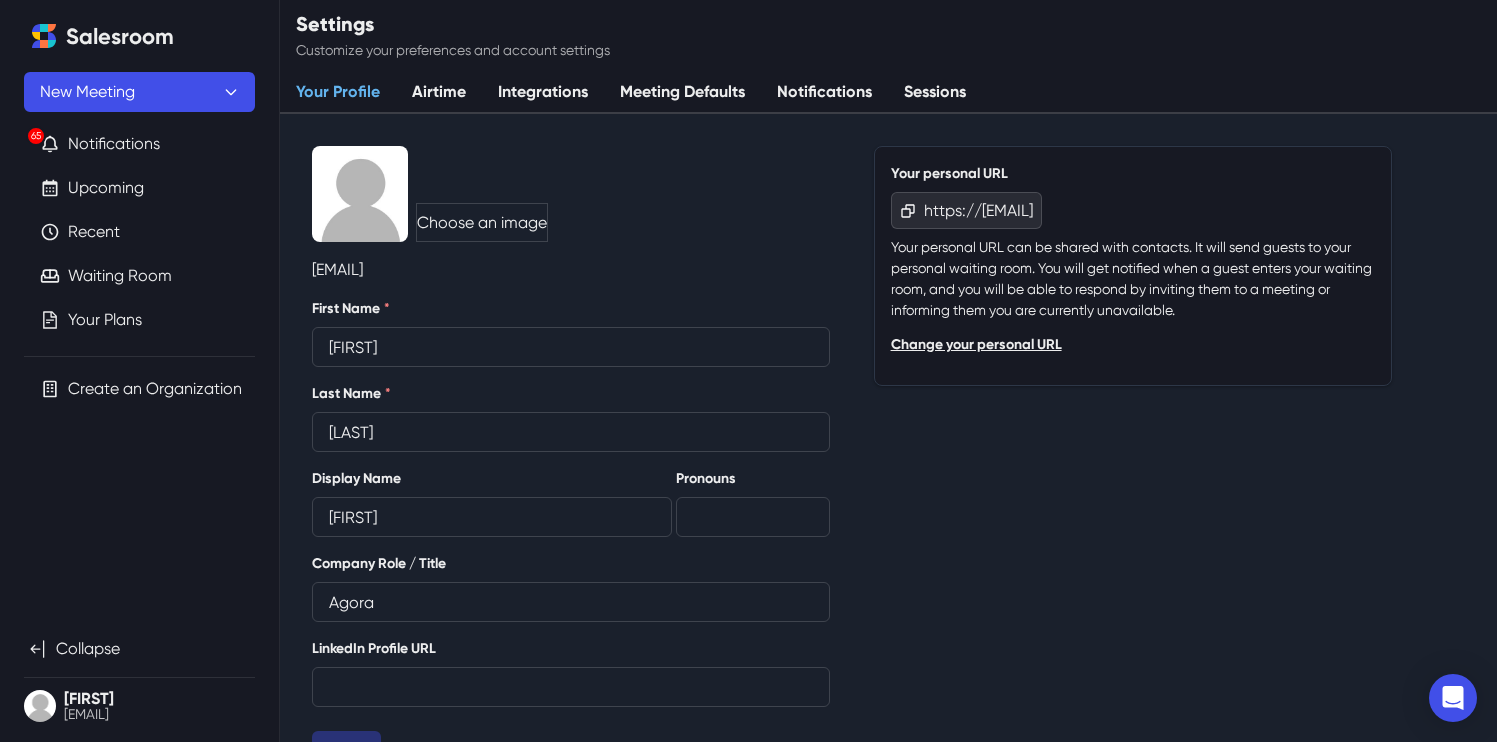click on "https://[EMAIL]" at bounding box center [966, 210] 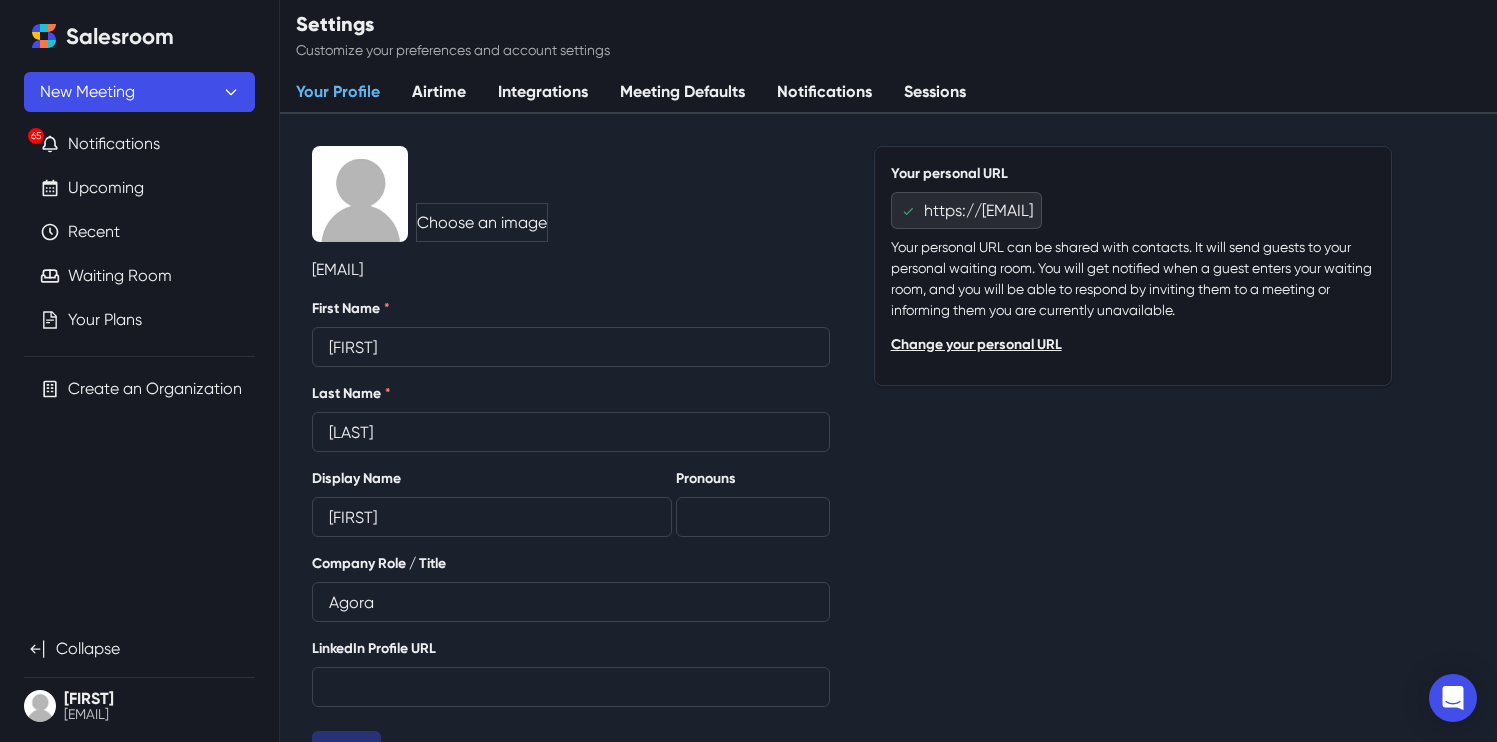 click on "https://[EMAIL]" at bounding box center [966, 210] 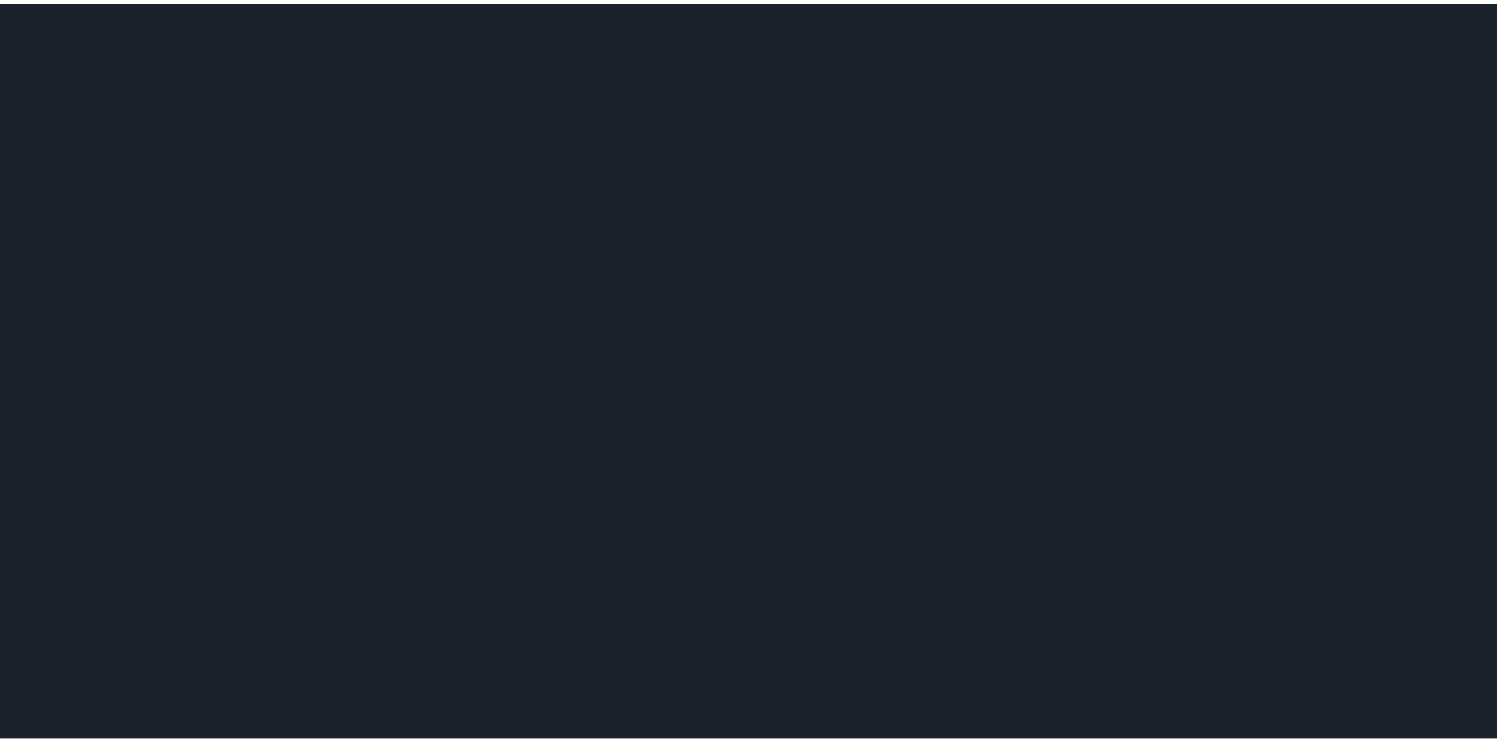 scroll, scrollTop: 0, scrollLeft: 0, axis: both 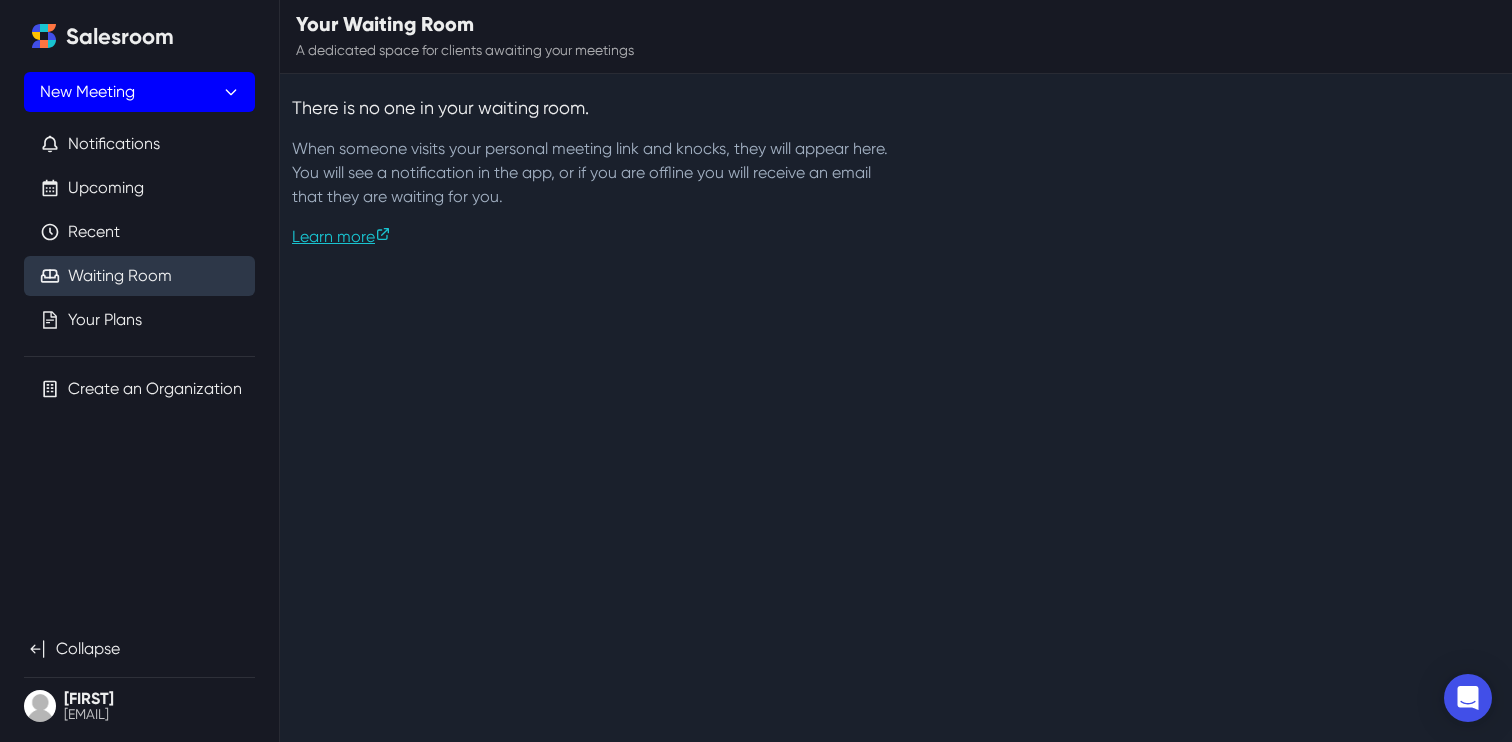click on "New Meeting" at bounding box center (139, 92) 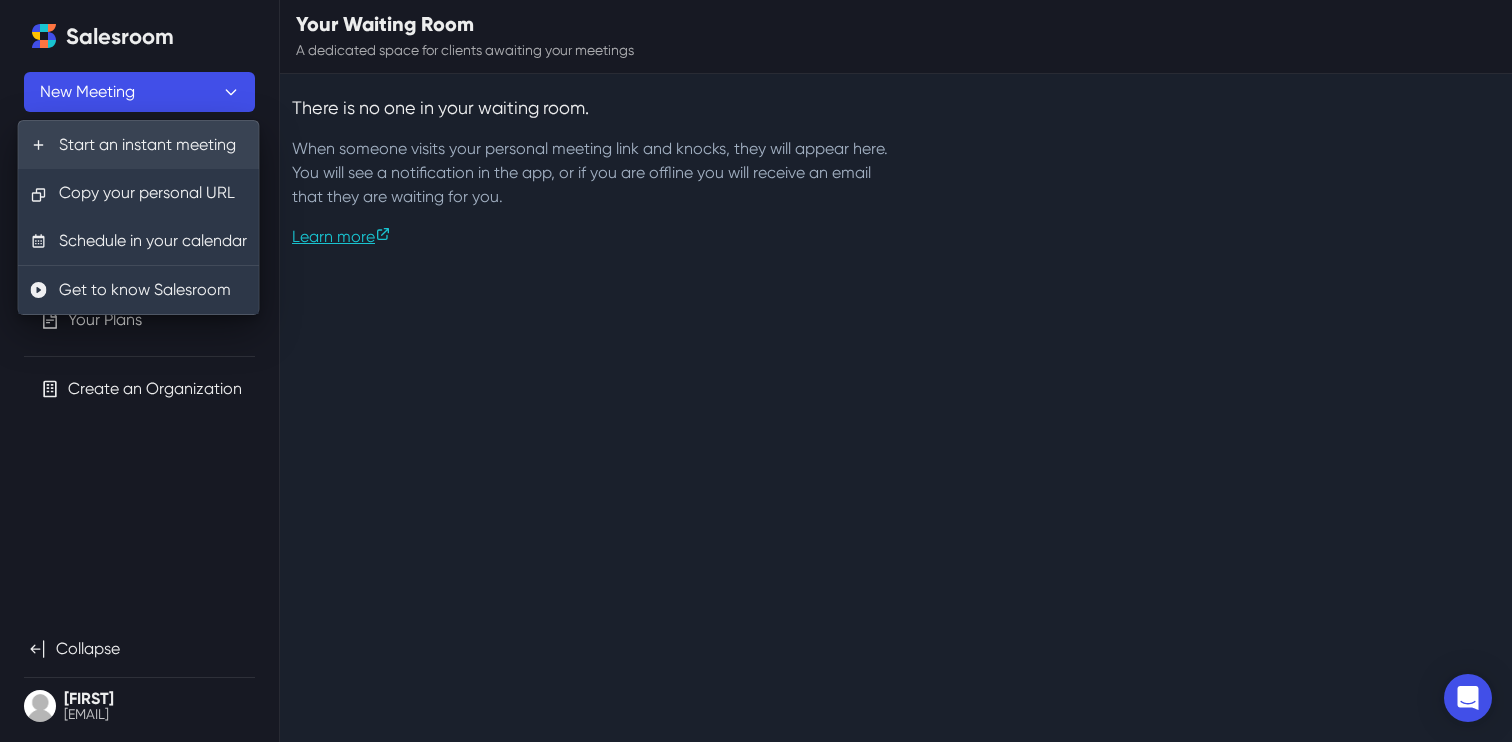 click on "Start an instant meeting" at bounding box center (139, 145) 